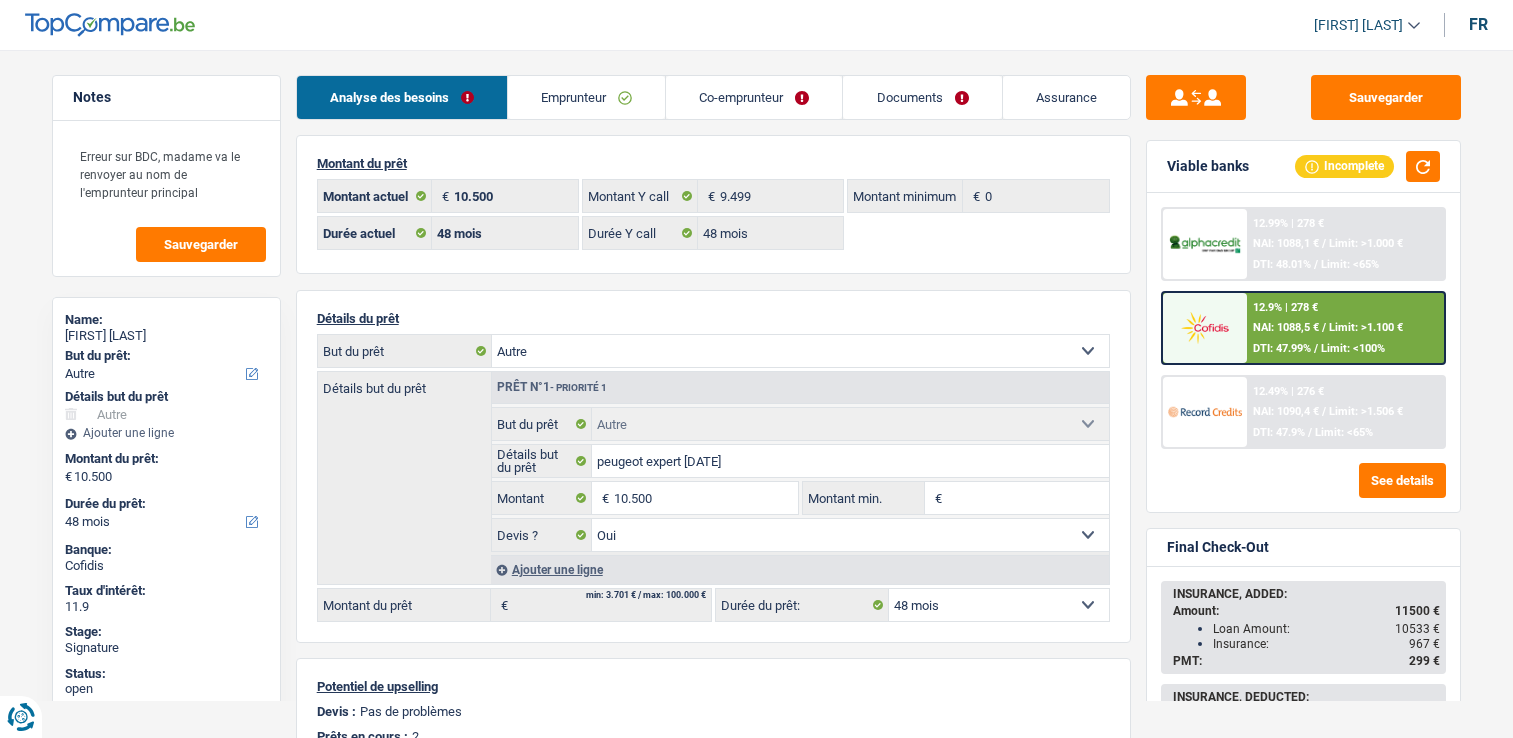 scroll, scrollTop: 0, scrollLeft: 0, axis: both 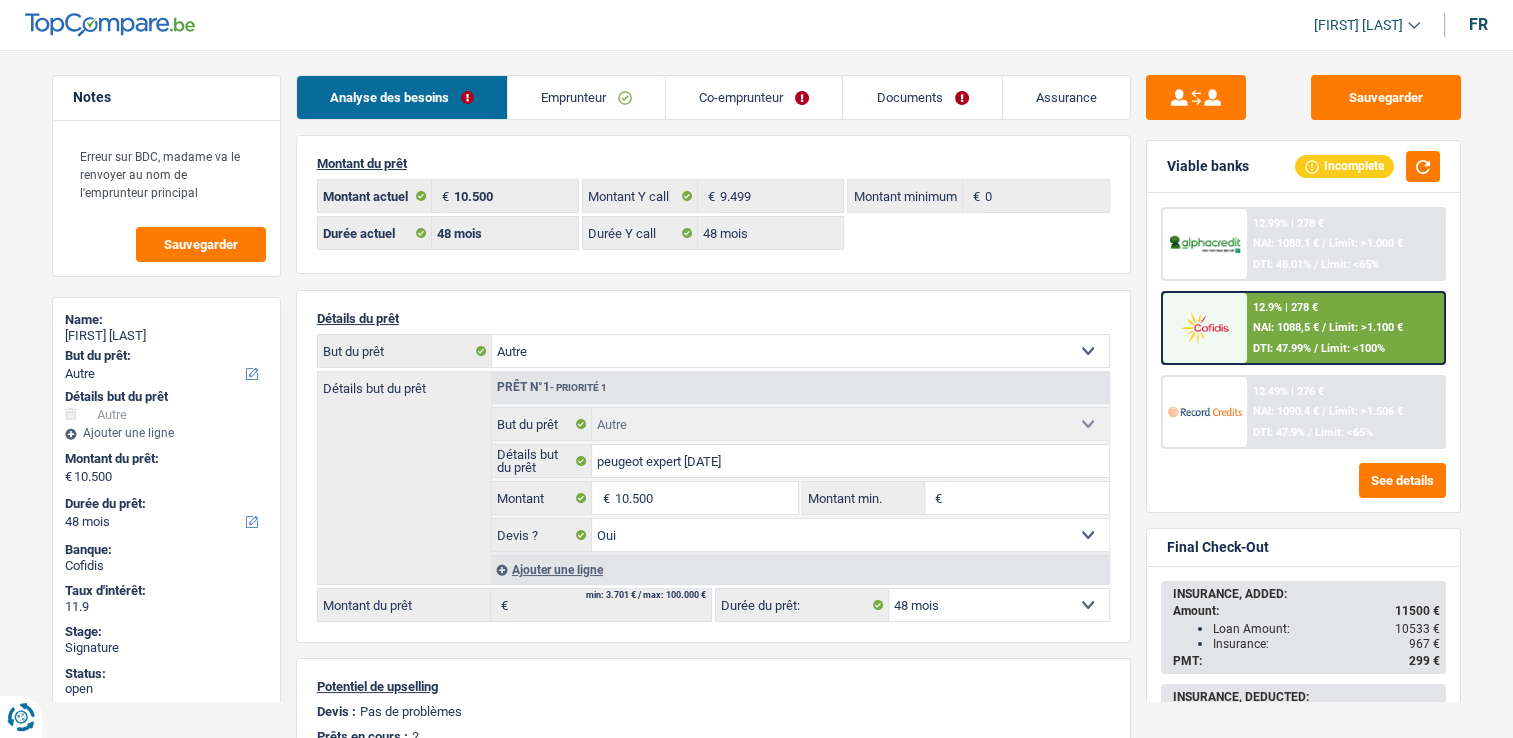 click on "Emprunteur" at bounding box center (586, 97) 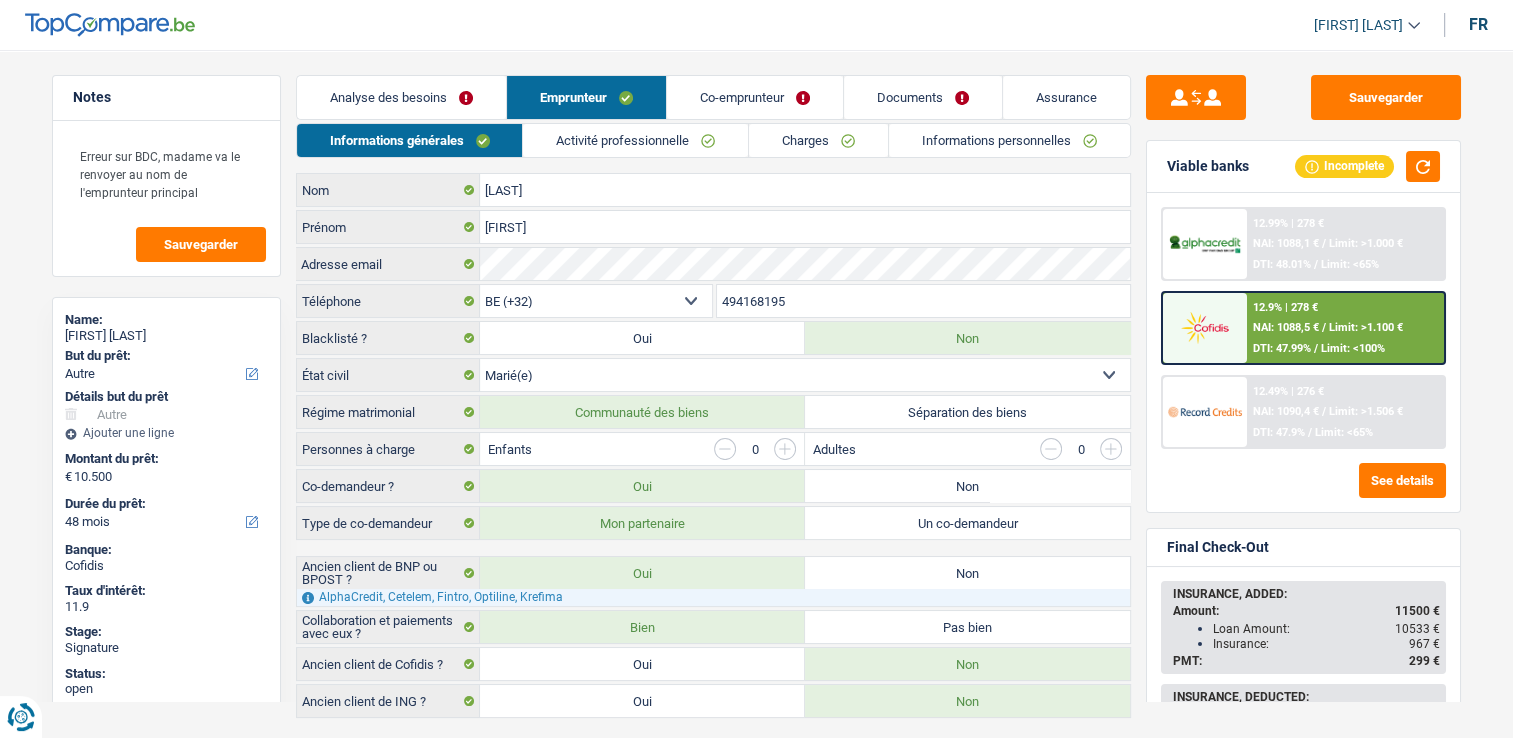 click on "Informations personnelles" at bounding box center [1009, 140] 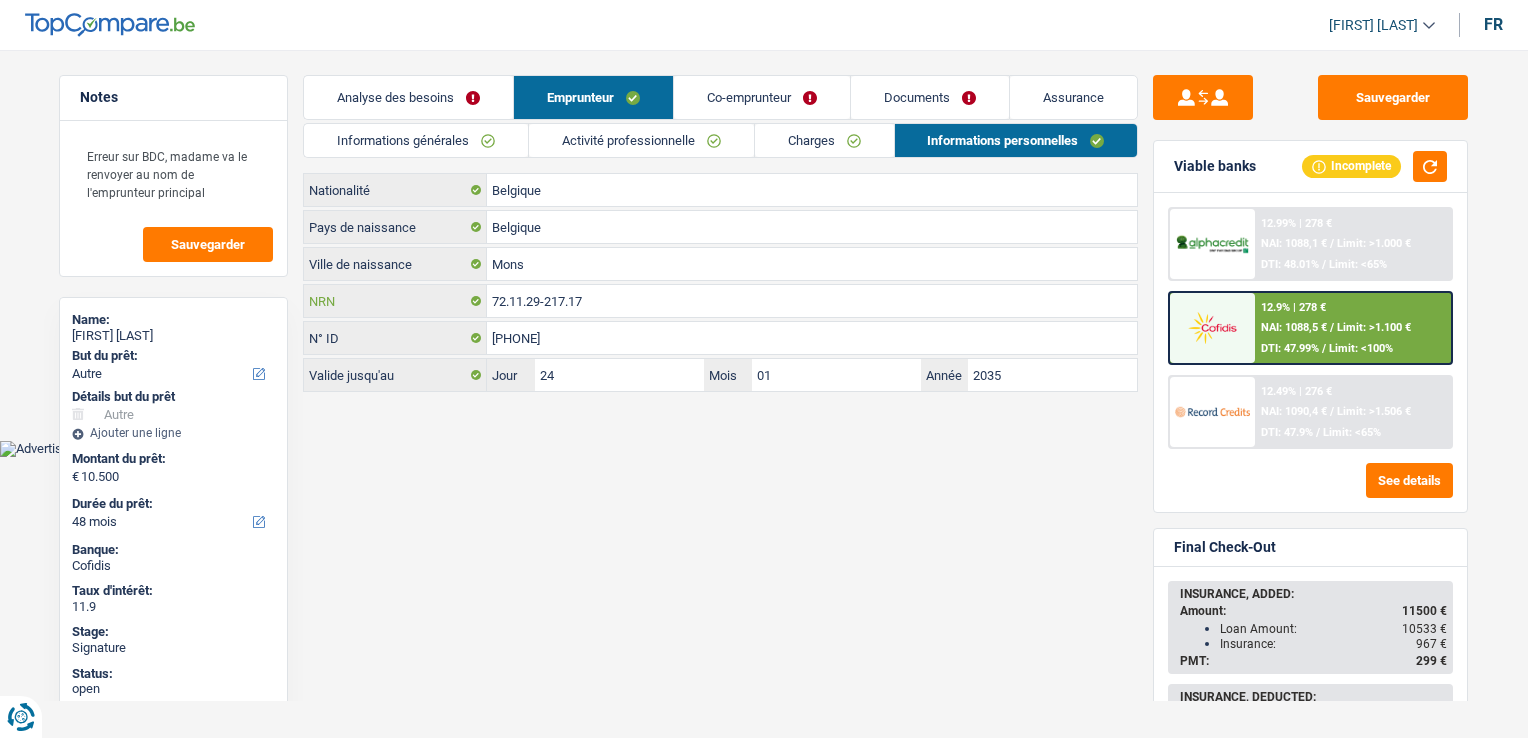 click on "72.11.29-217.17" at bounding box center [812, 301] 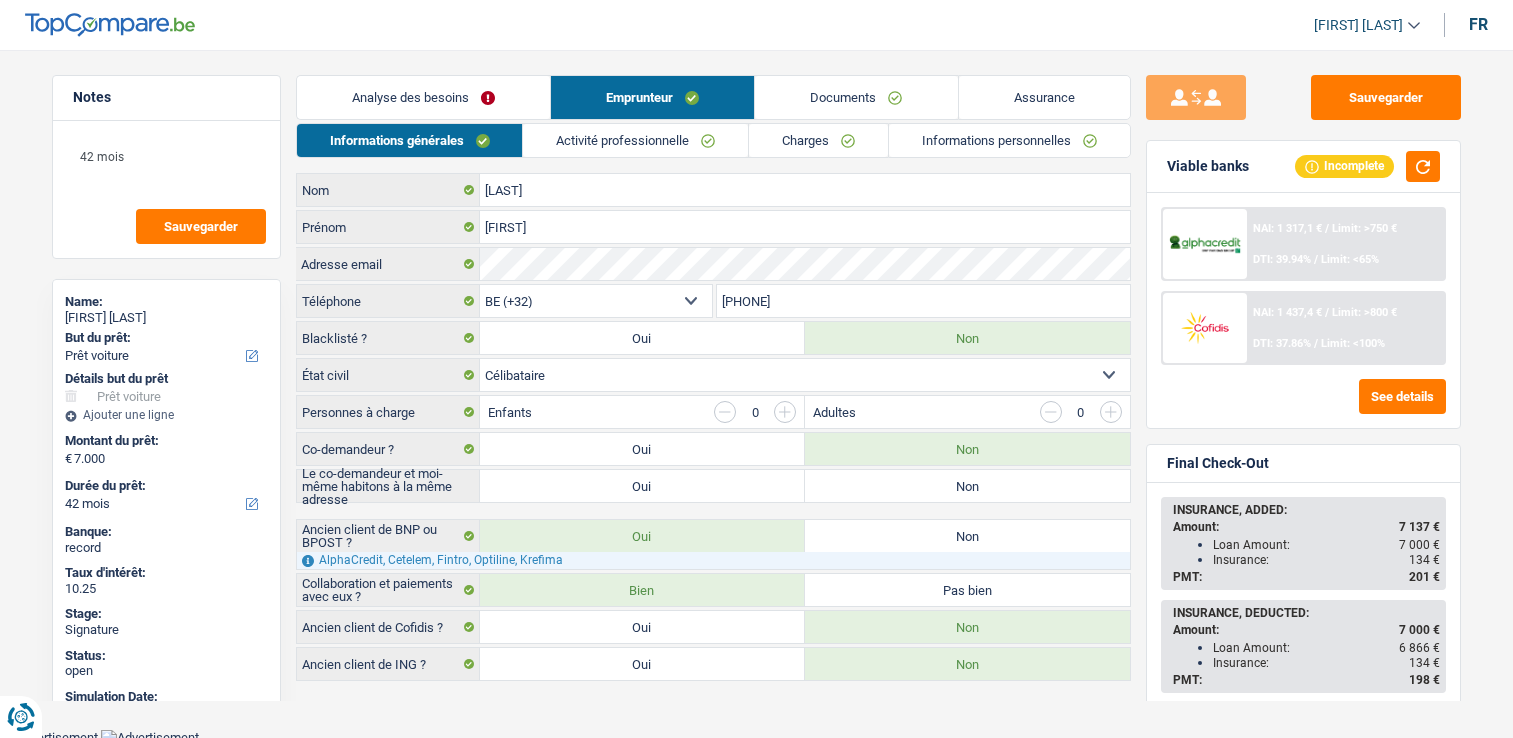 scroll, scrollTop: 0, scrollLeft: 0, axis: both 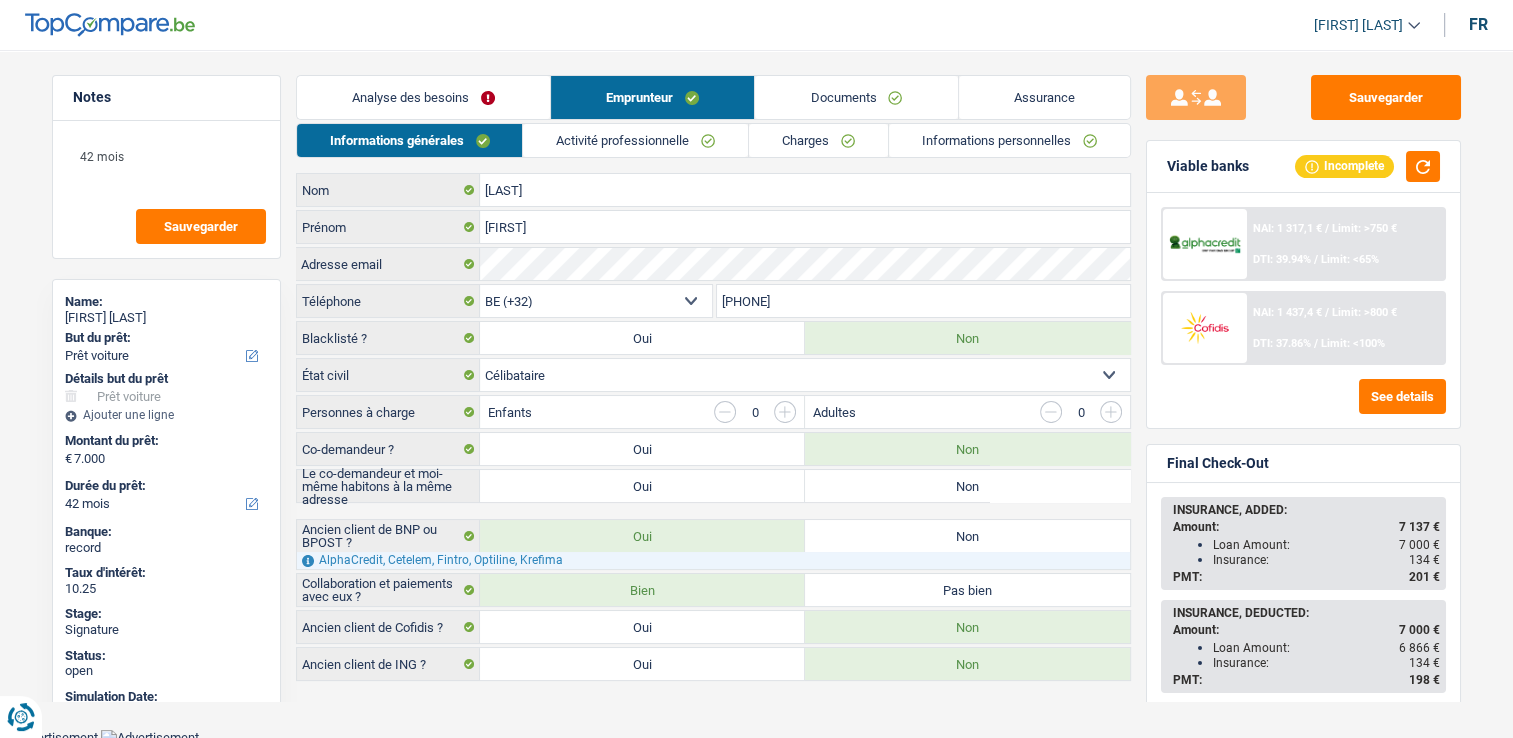 click on "Activité professionnelle" at bounding box center [635, 140] 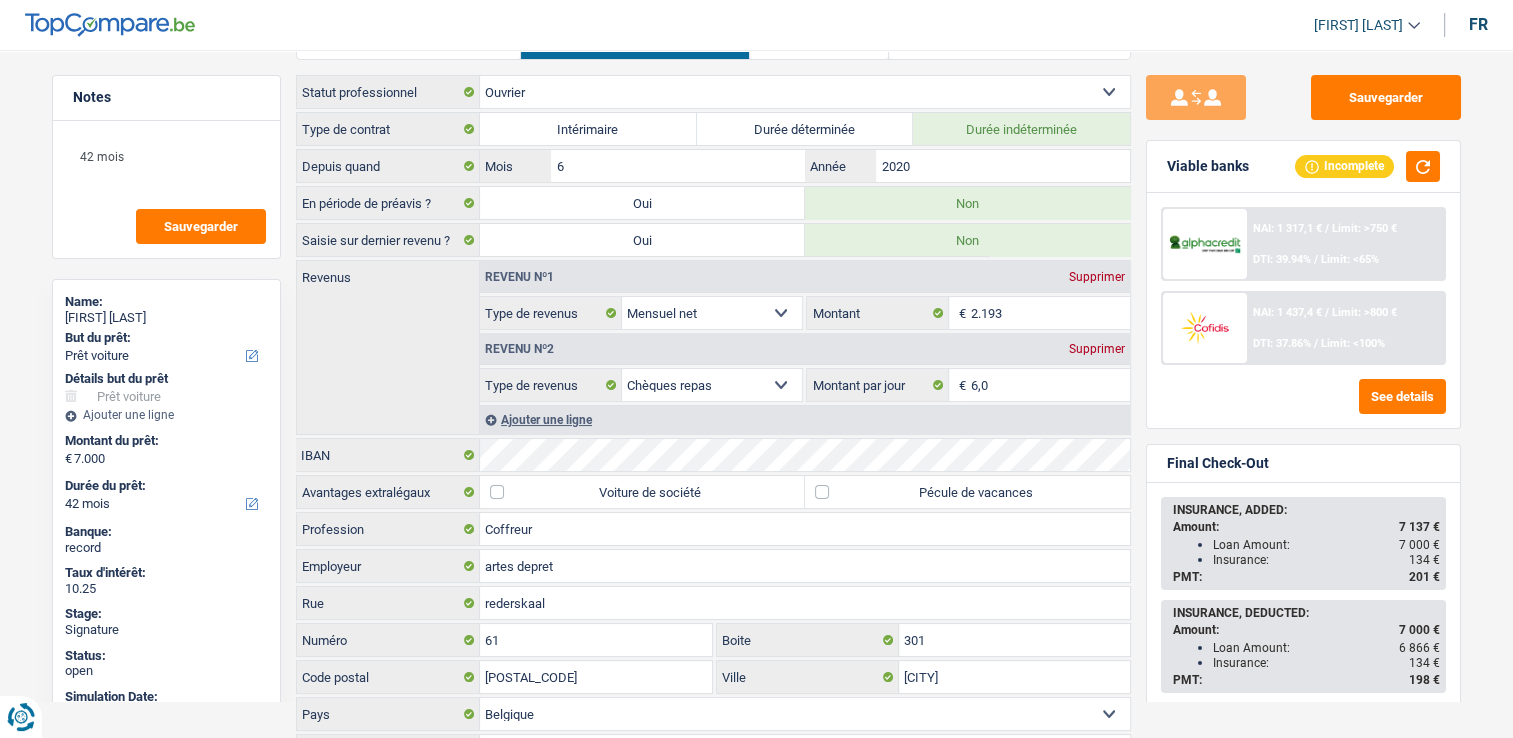 scroll, scrollTop: 0, scrollLeft: 0, axis: both 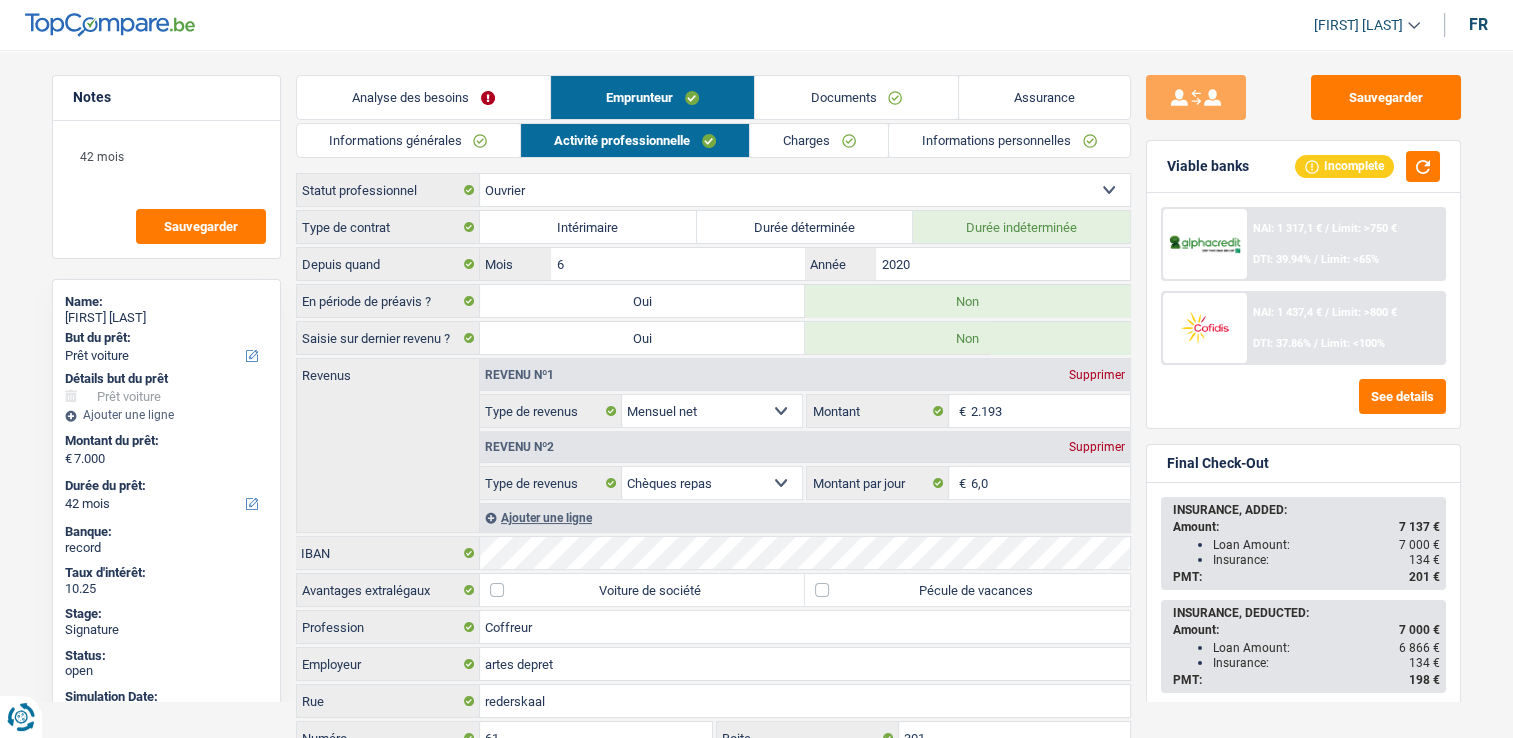 click on "Charges" at bounding box center (819, 140) 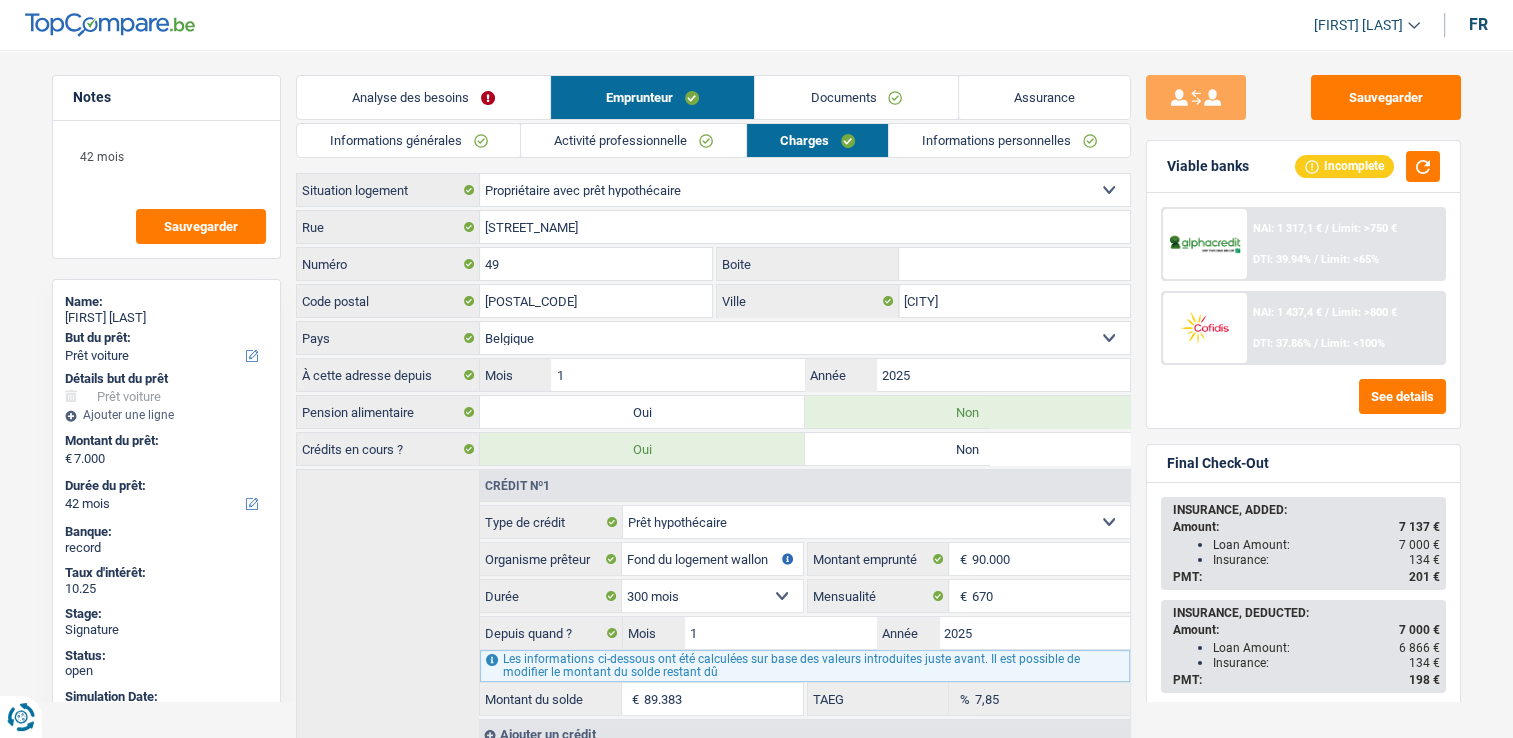 click on "Activité professionnelle" at bounding box center [633, 140] 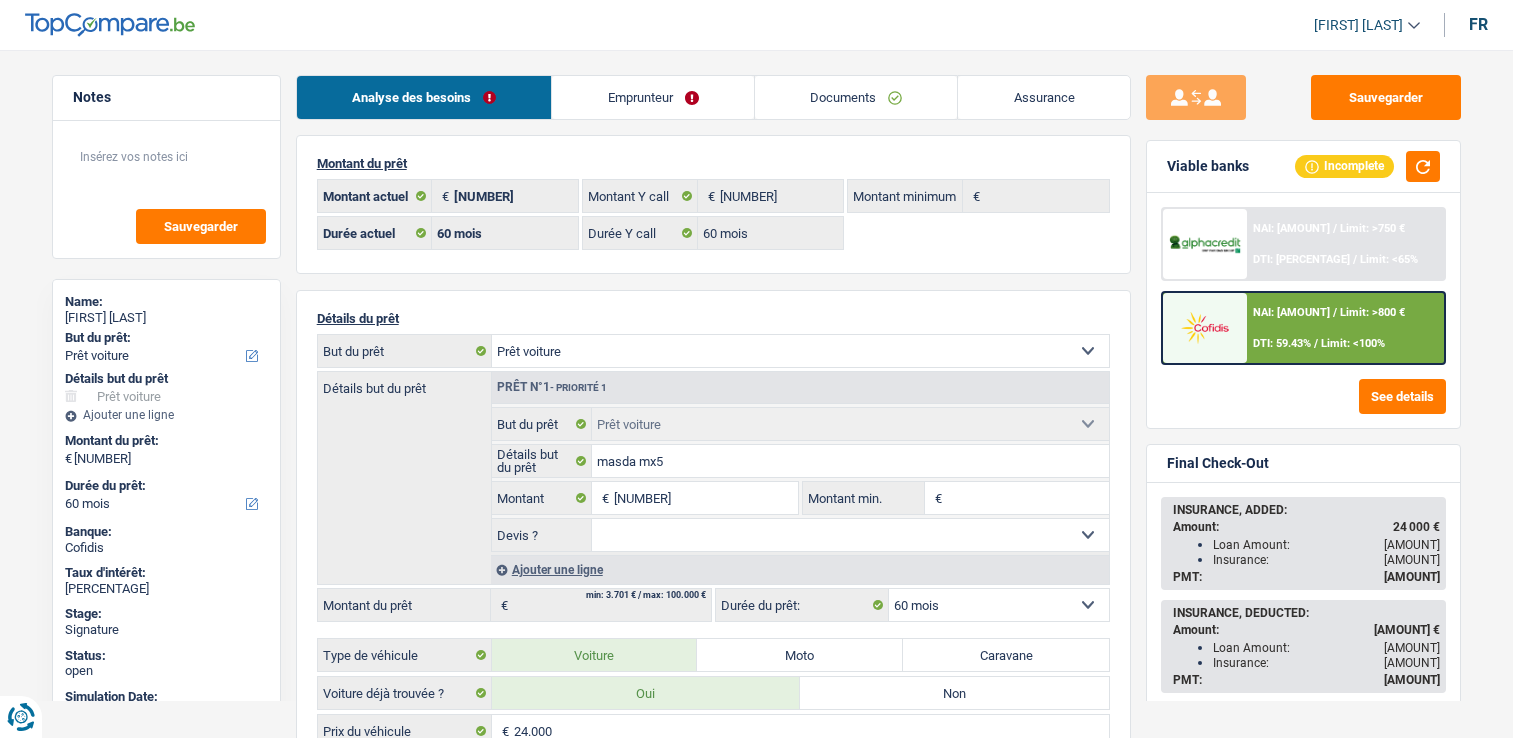 scroll, scrollTop: 0, scrollLeft: 0, axis: both 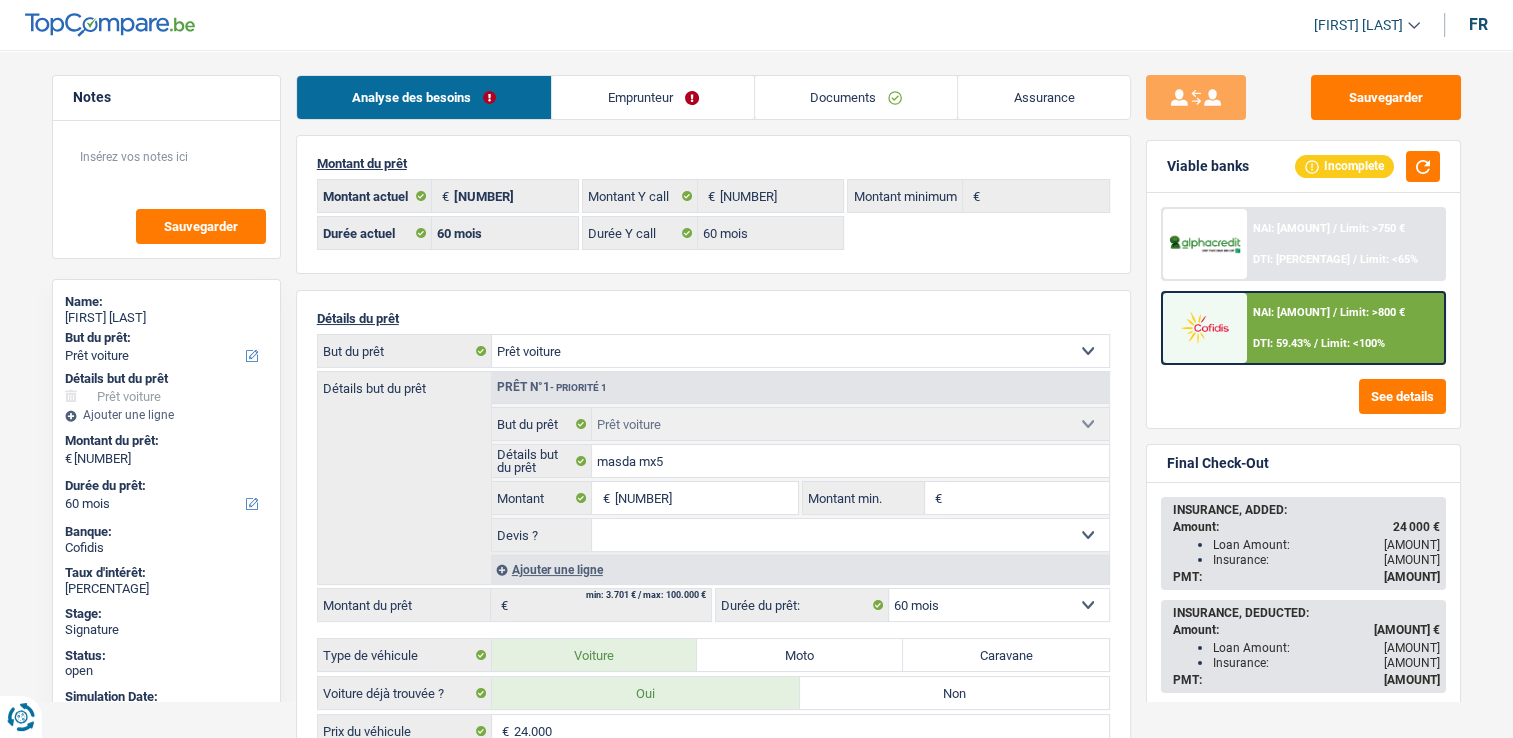 click on "Emprunteur" at bounding box center [653, 97] 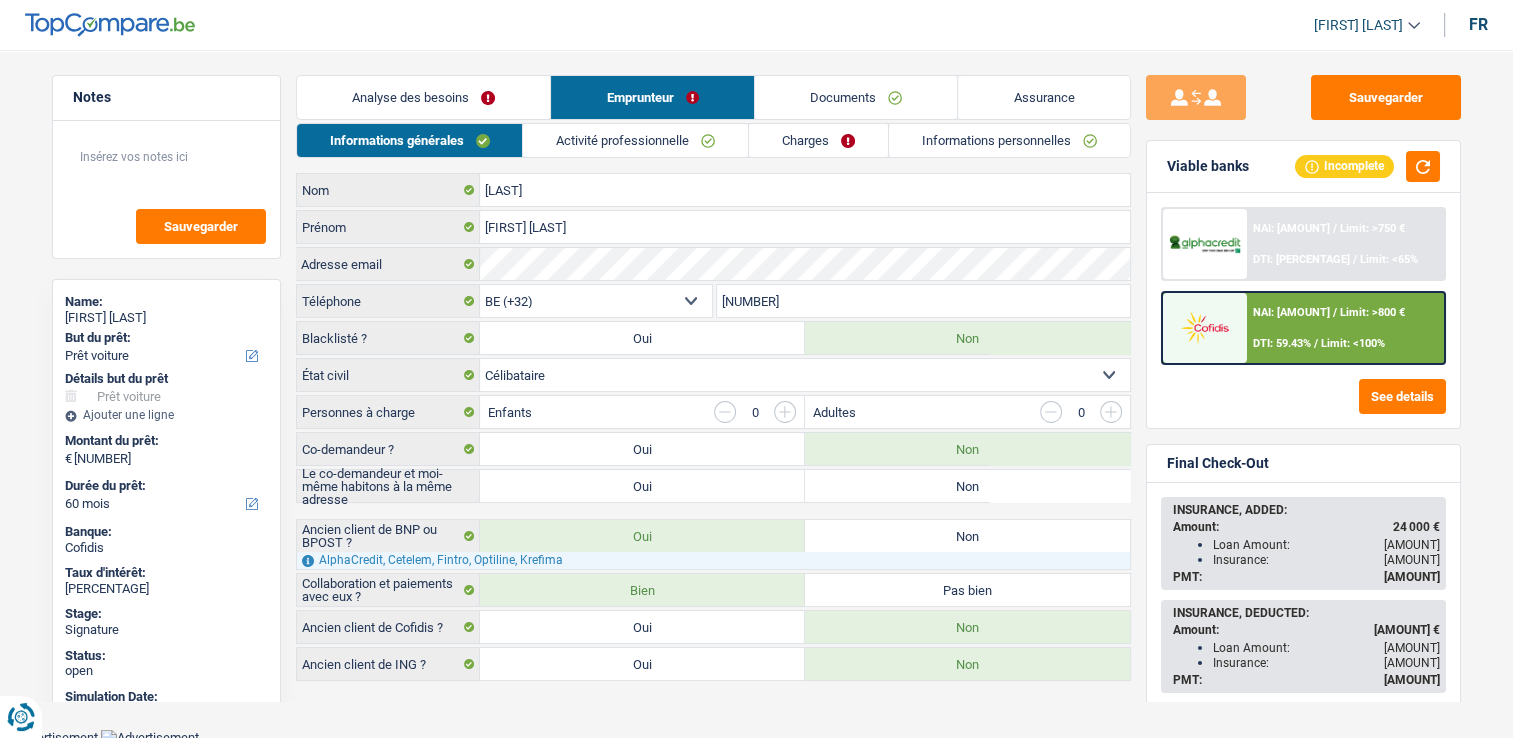 click on "Activité professionnelle" at bounding box center [635, 140] 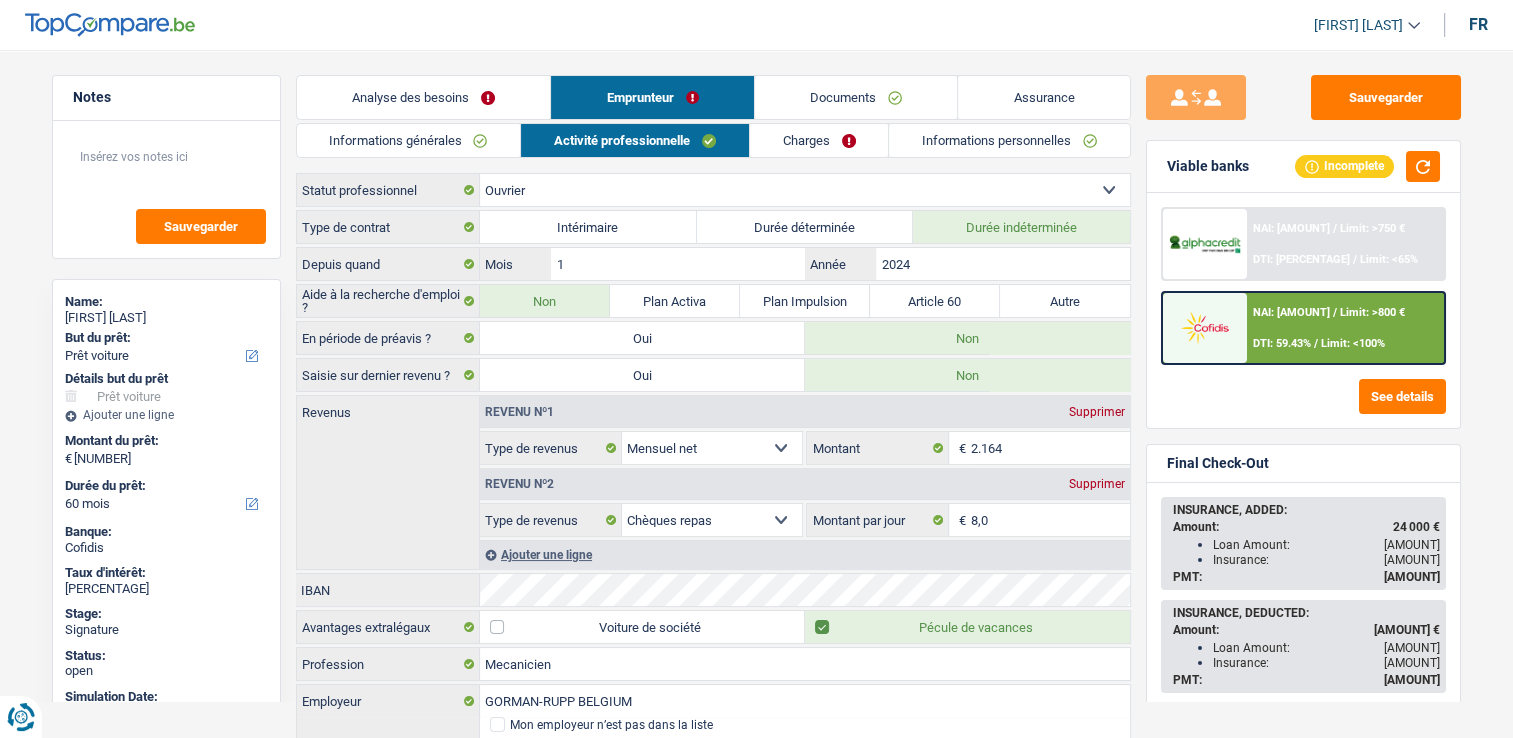 click on "Charges" at bounding box center [819, 140] 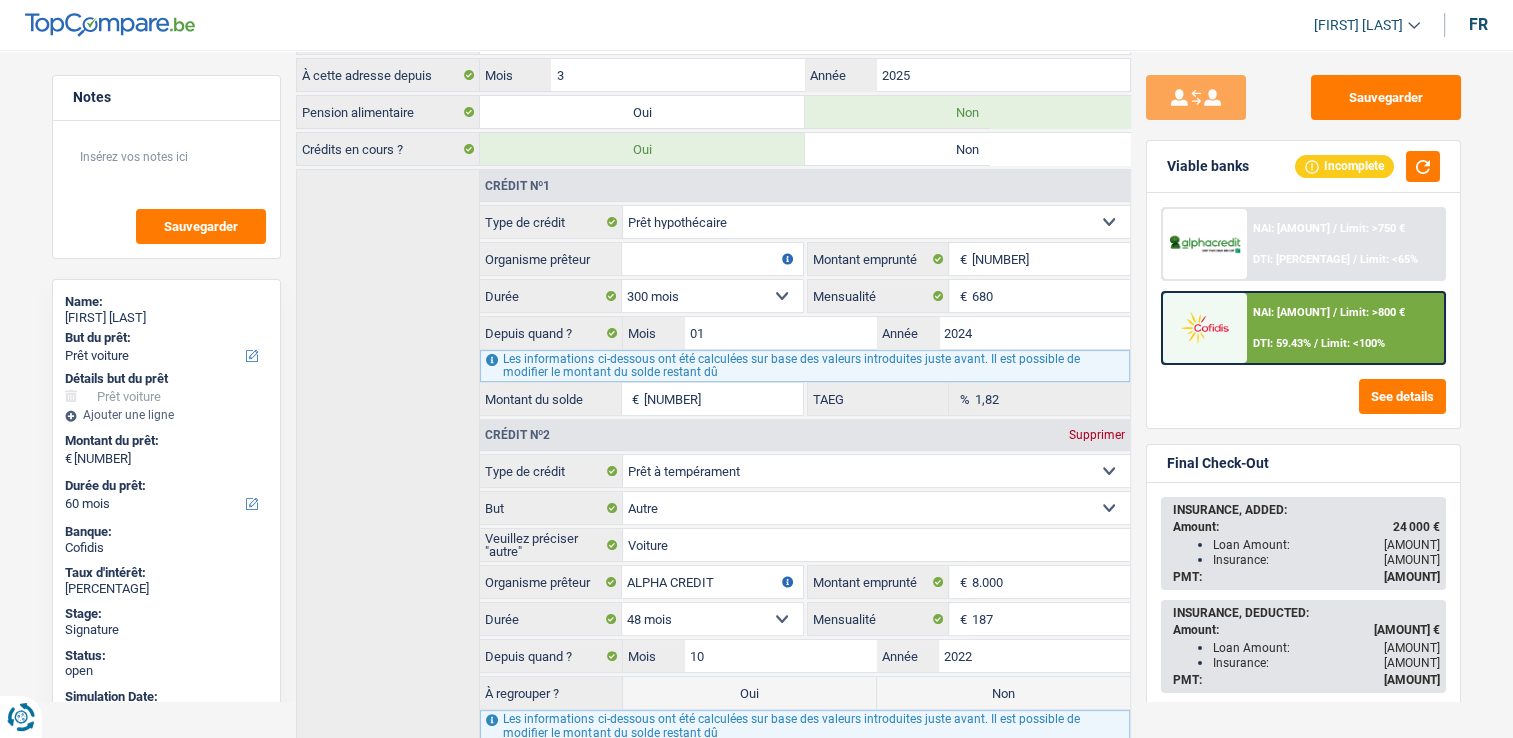 scroll, scrollTop: 425, scrollLeft: 0, axis: vertical 